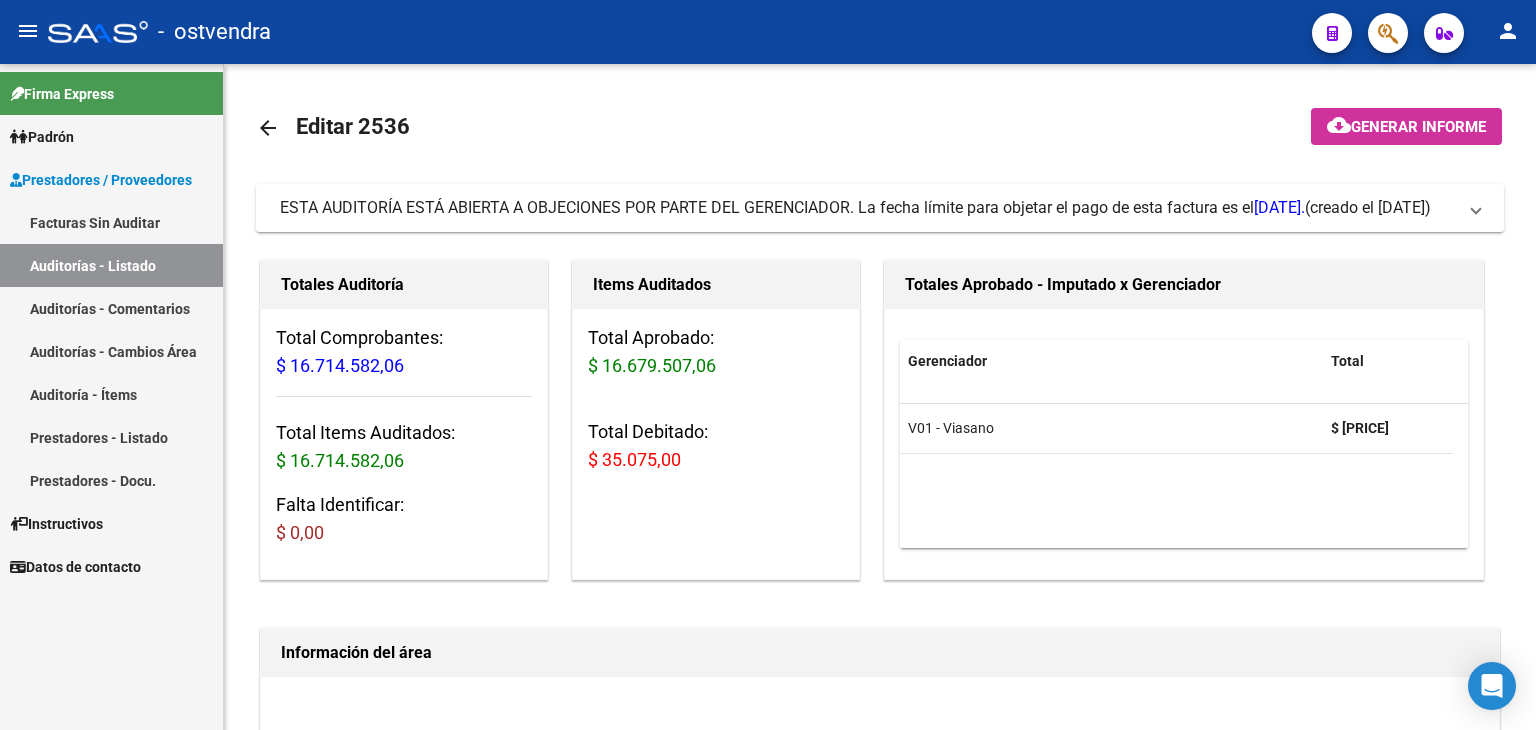 scroll, scrollTop: 0, scrollLeft: 0, axis: both 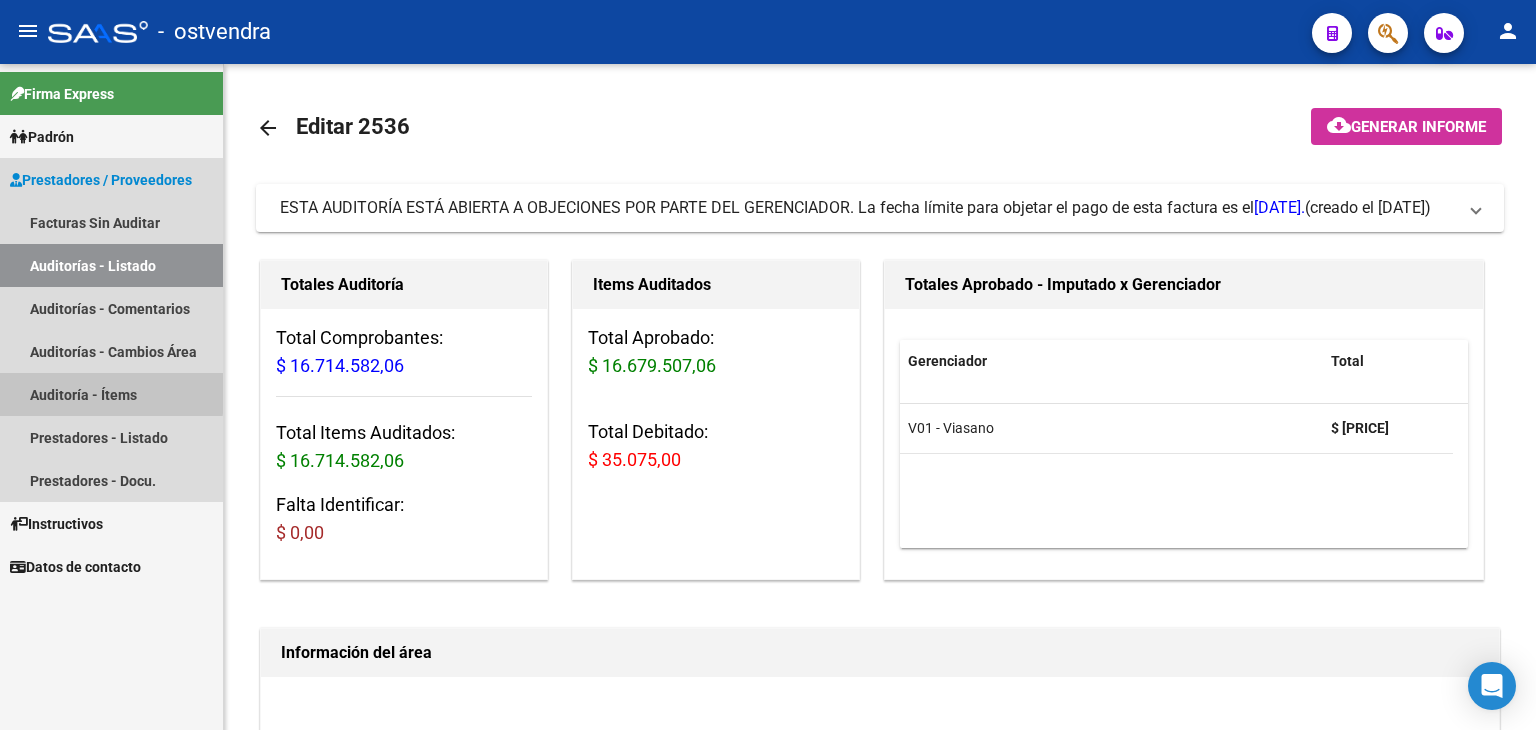 click on "Auditoría - Ítems" at bounding box center (111, 394) 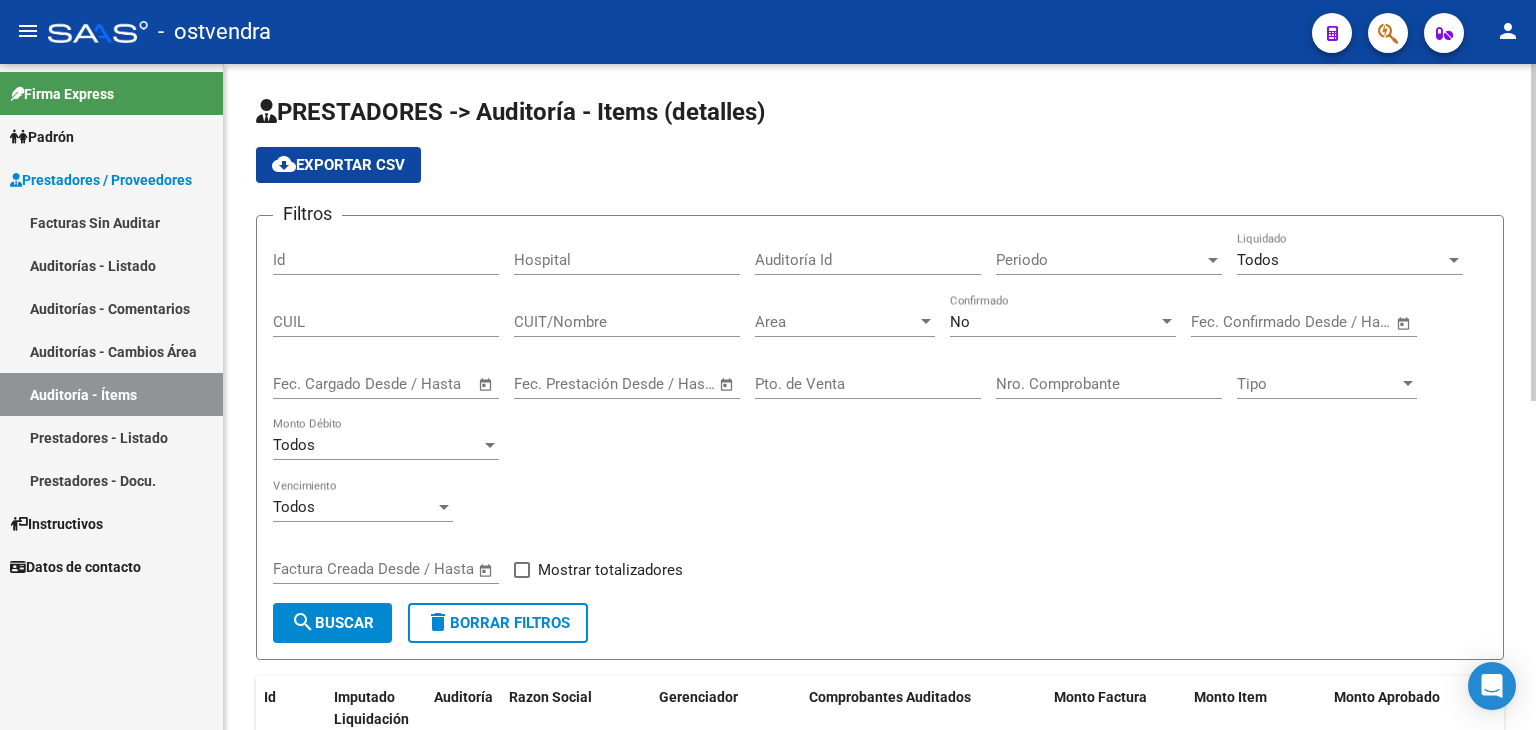 click at bounding box center (926, 322) 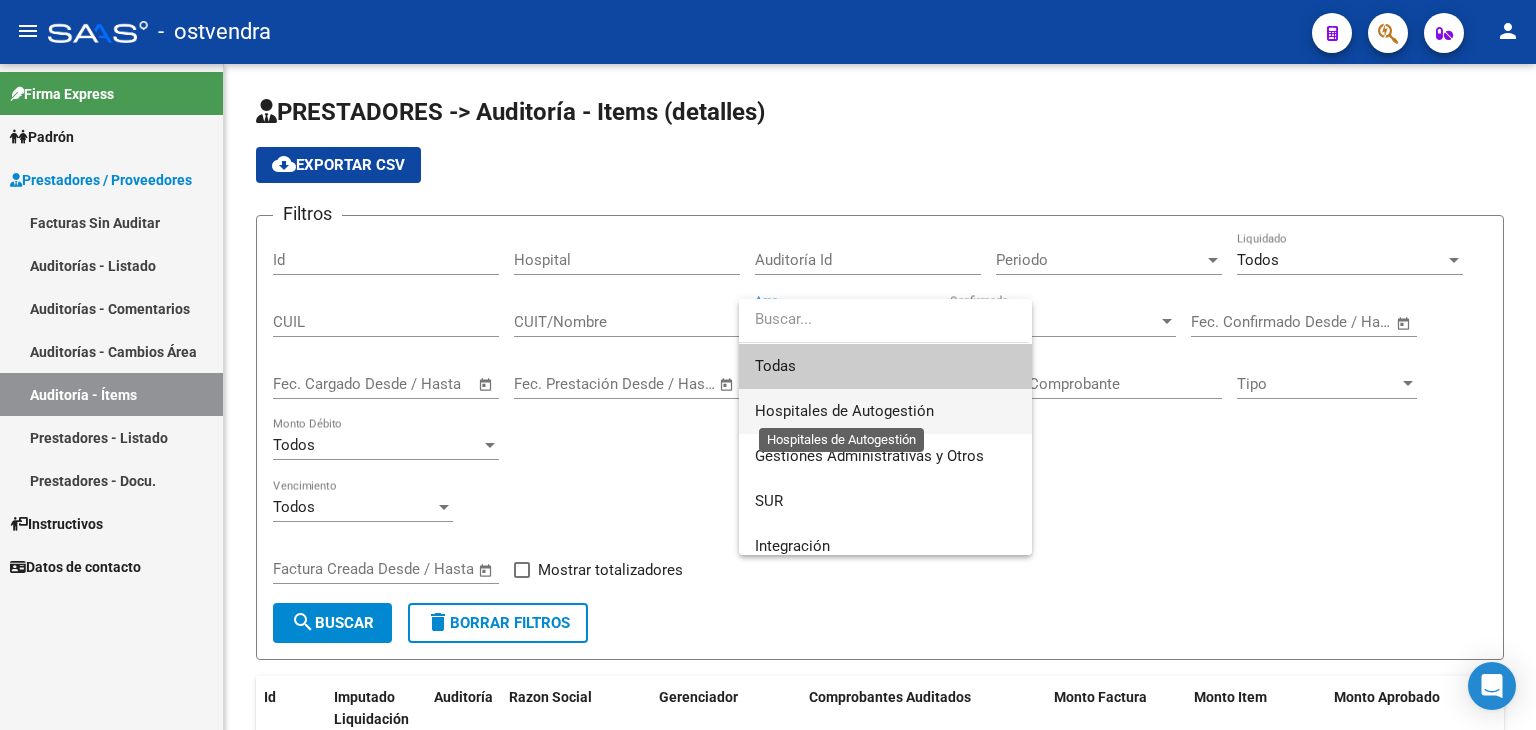 click on "Hospitales de Autogestión" at bounding box center (844, 411) 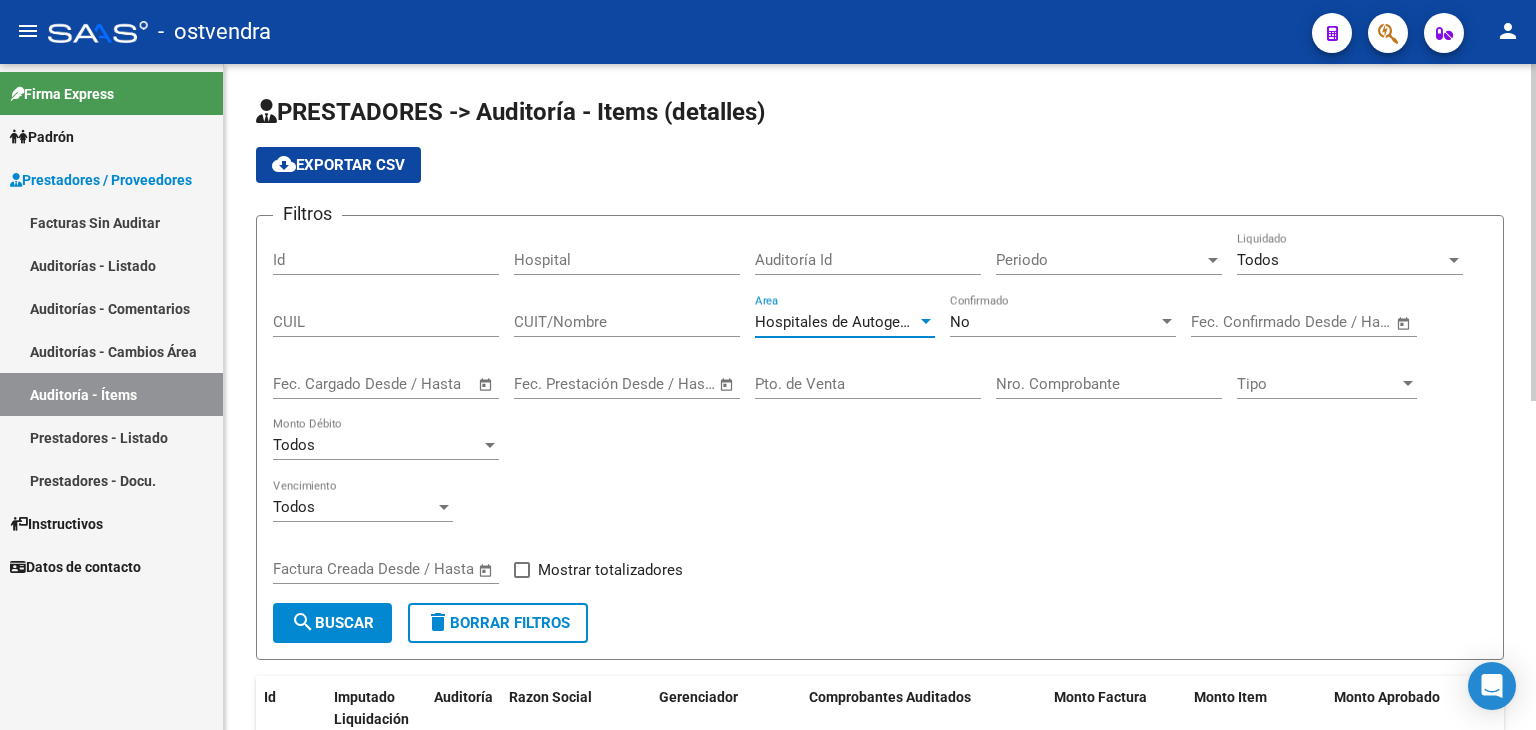 click on "Nro. Comprobante" at bounding box center [1109, 384] 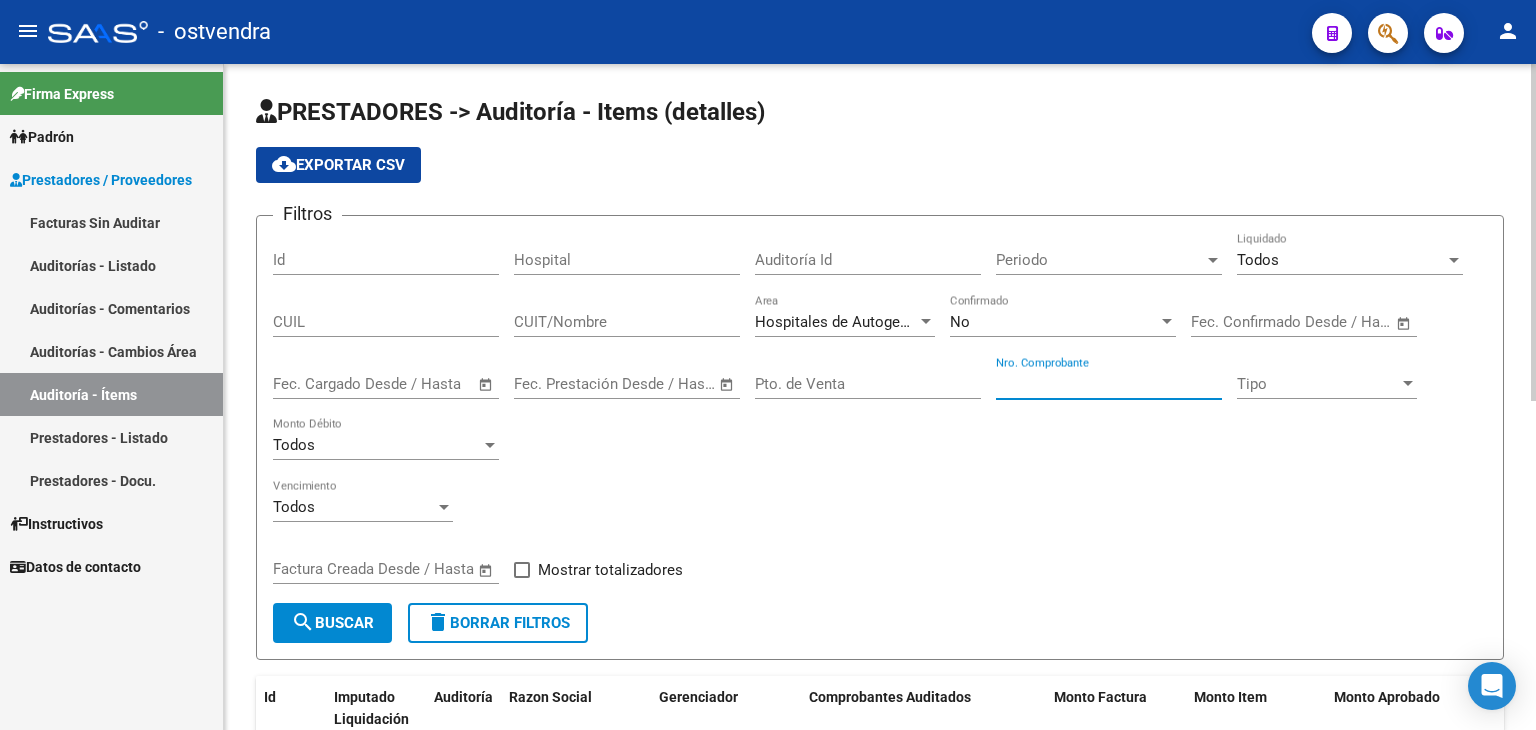 type on "82513" 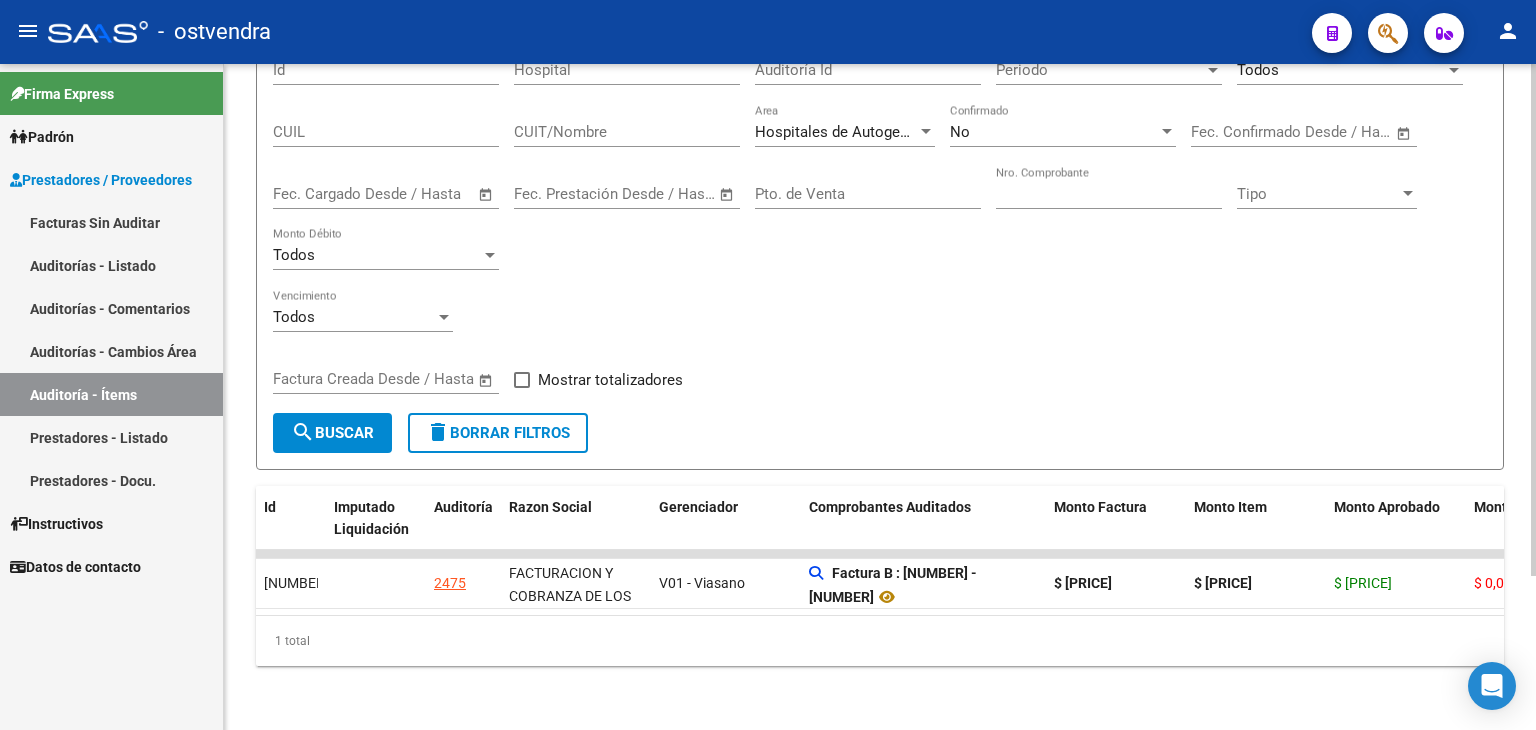 scroll, scrollTop: 200, scrollLeft: 0, axis: vertical 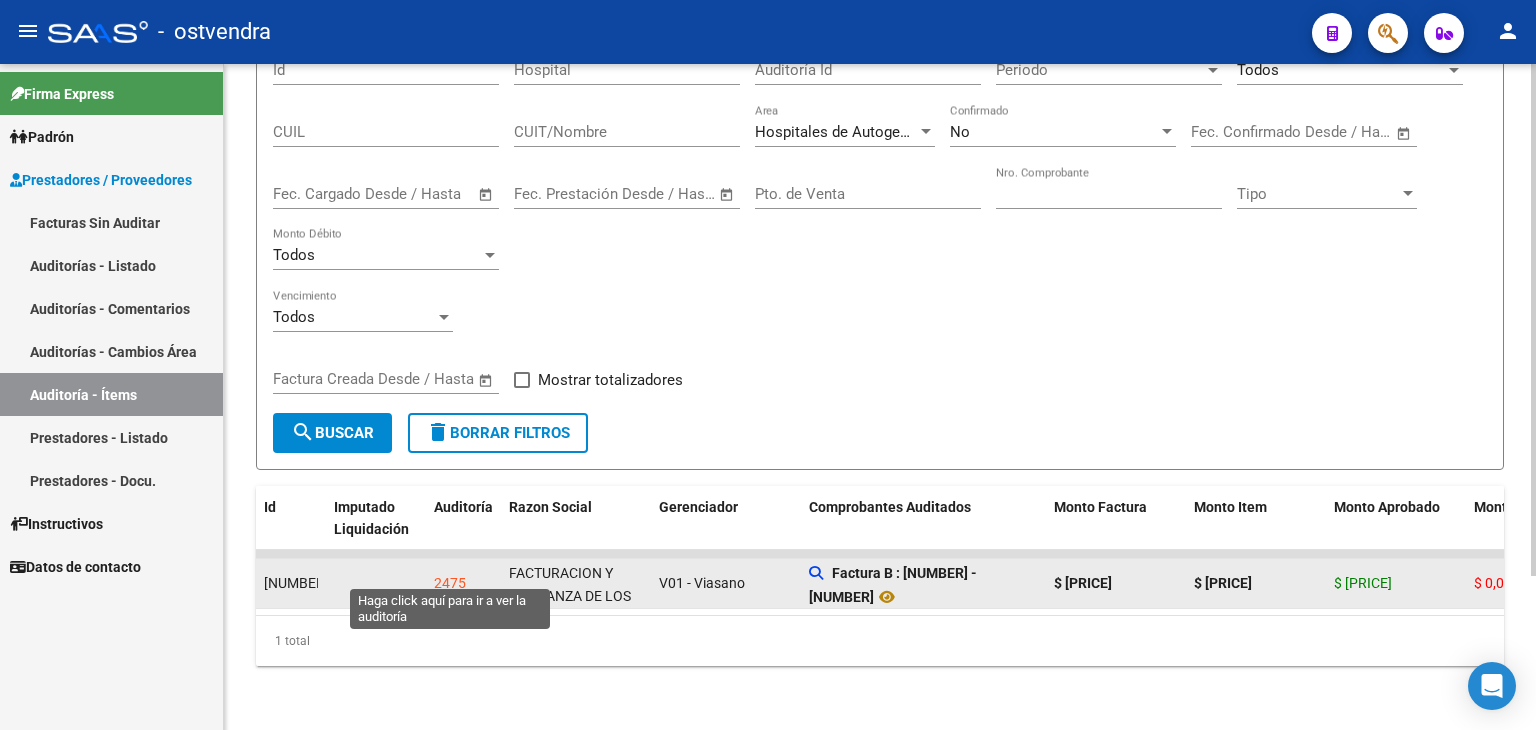 click on "2475" 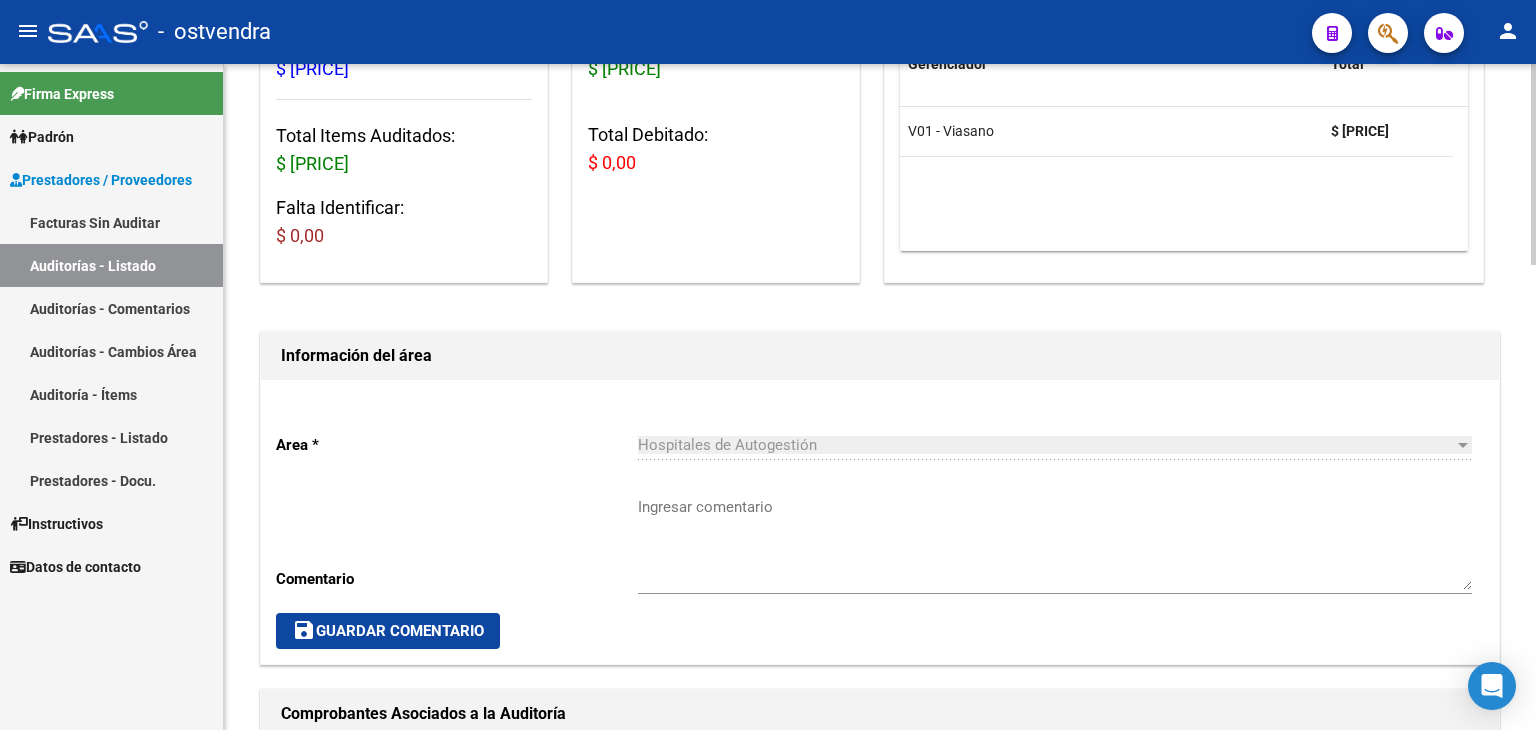 scroll, scrollTop: 300, scrollLeft: 0, axis: vertical 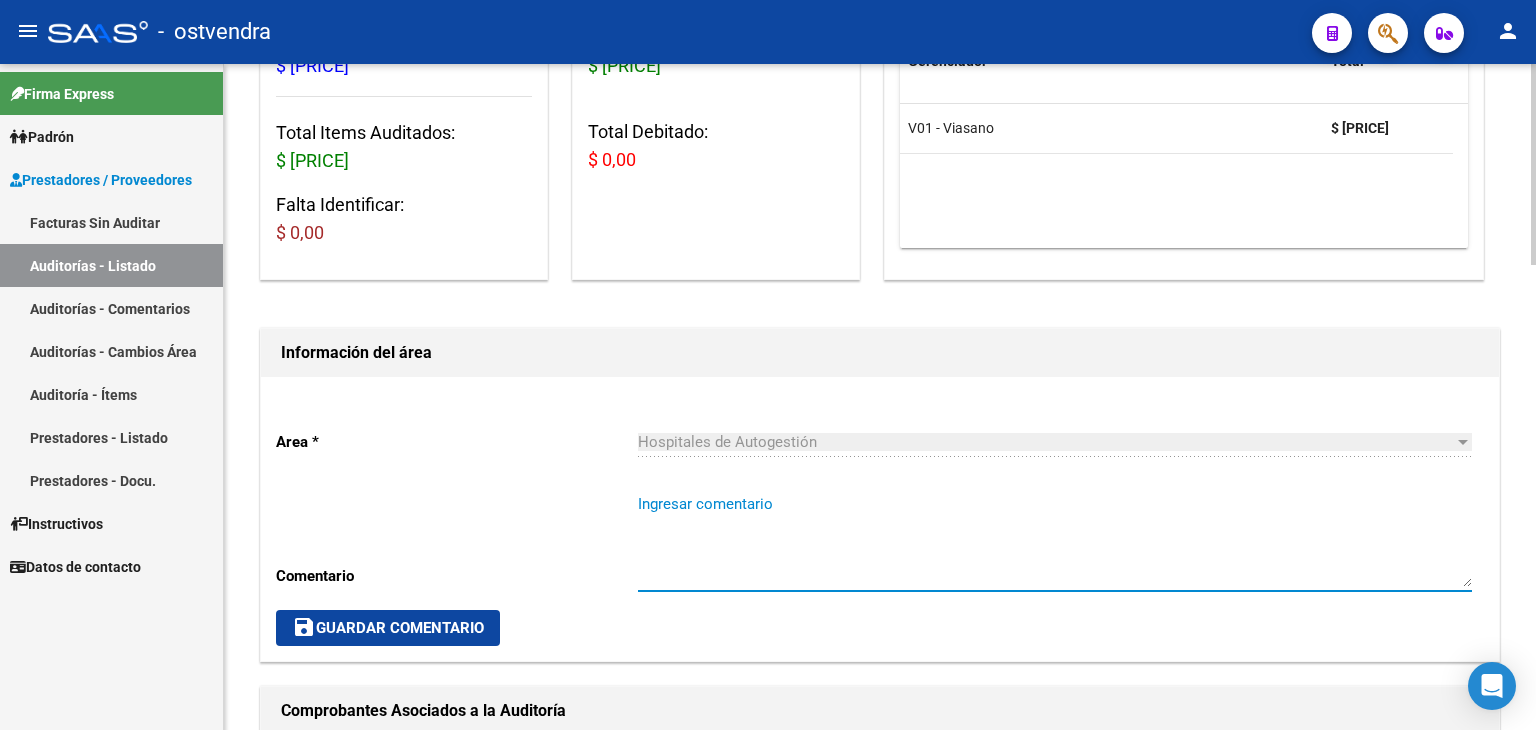 click on "Ingresar comentario" at bounding box center (1055, 540) 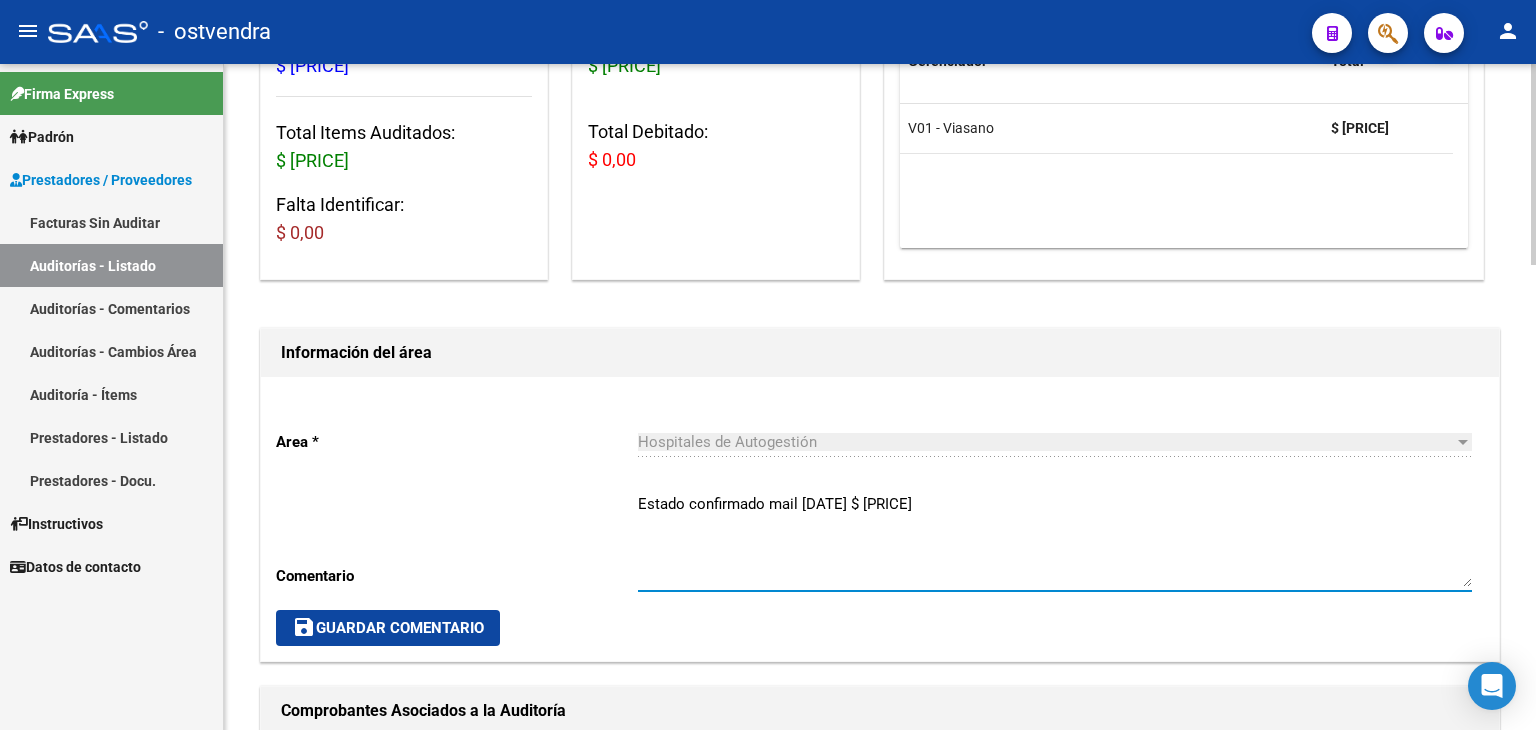 type on "Estado confirmado mail 4/8/2025 $ 1.518.855,46" 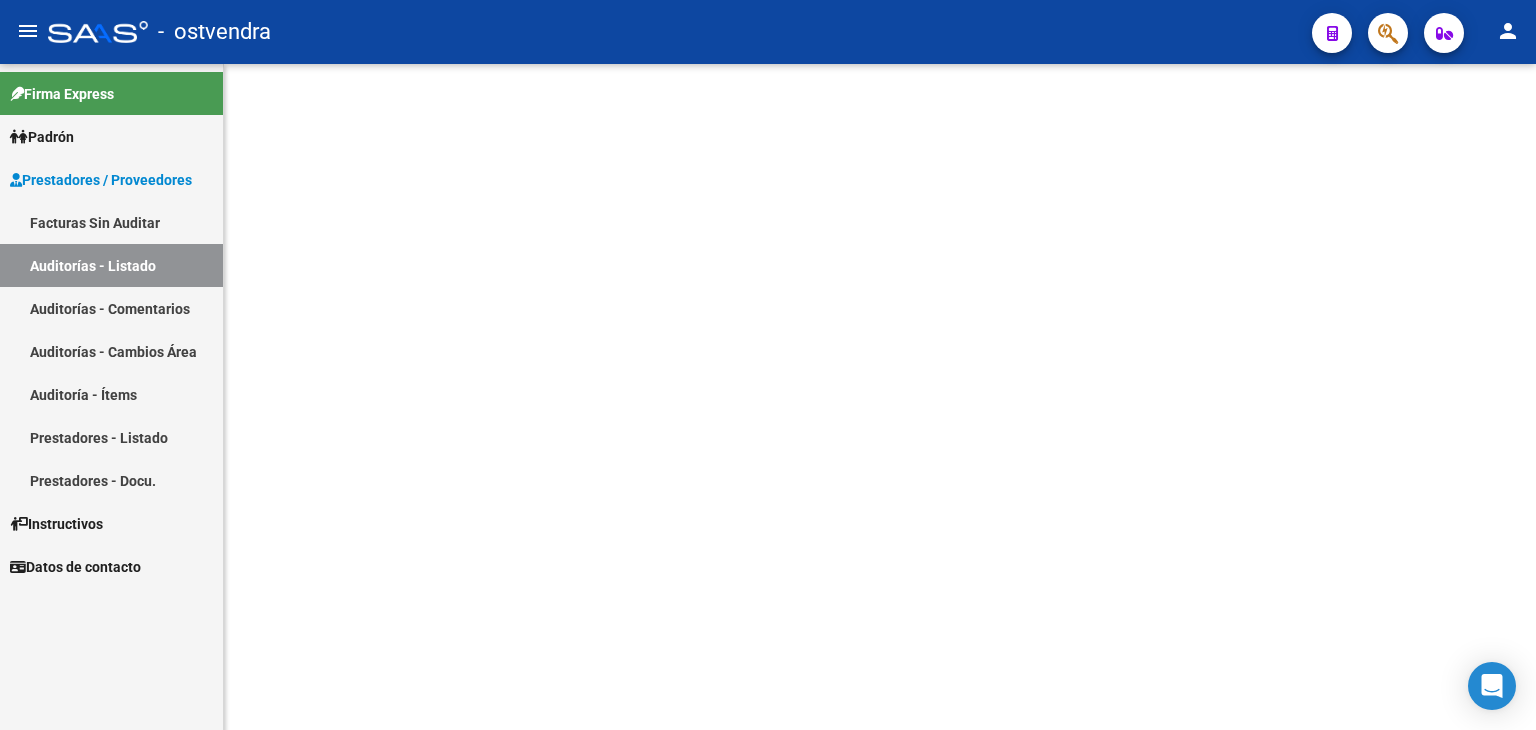 scroll, scrollTop: 0, scrollLeft: 0, axis: both 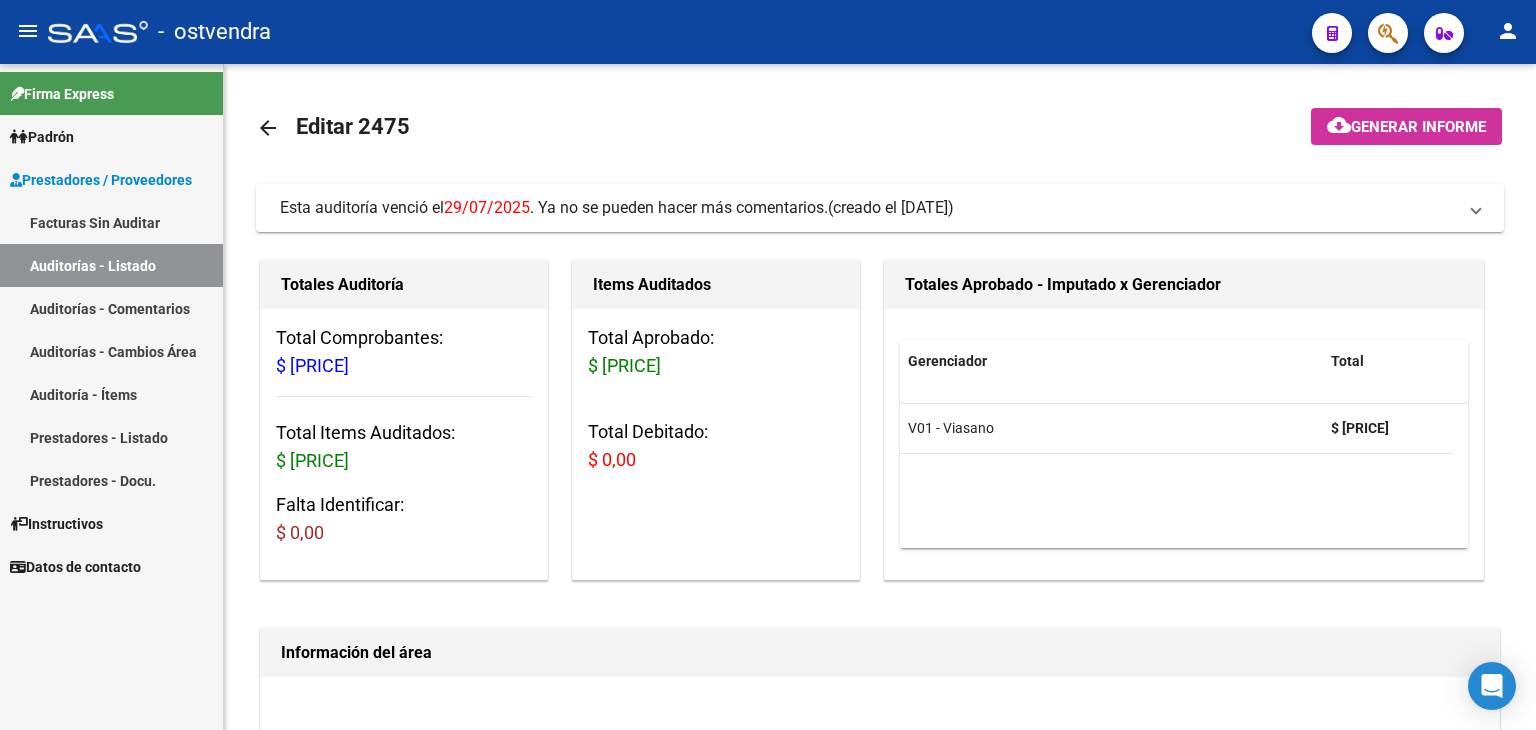 click on "Auditoría - Ítems" at bounding box center [111, 394] 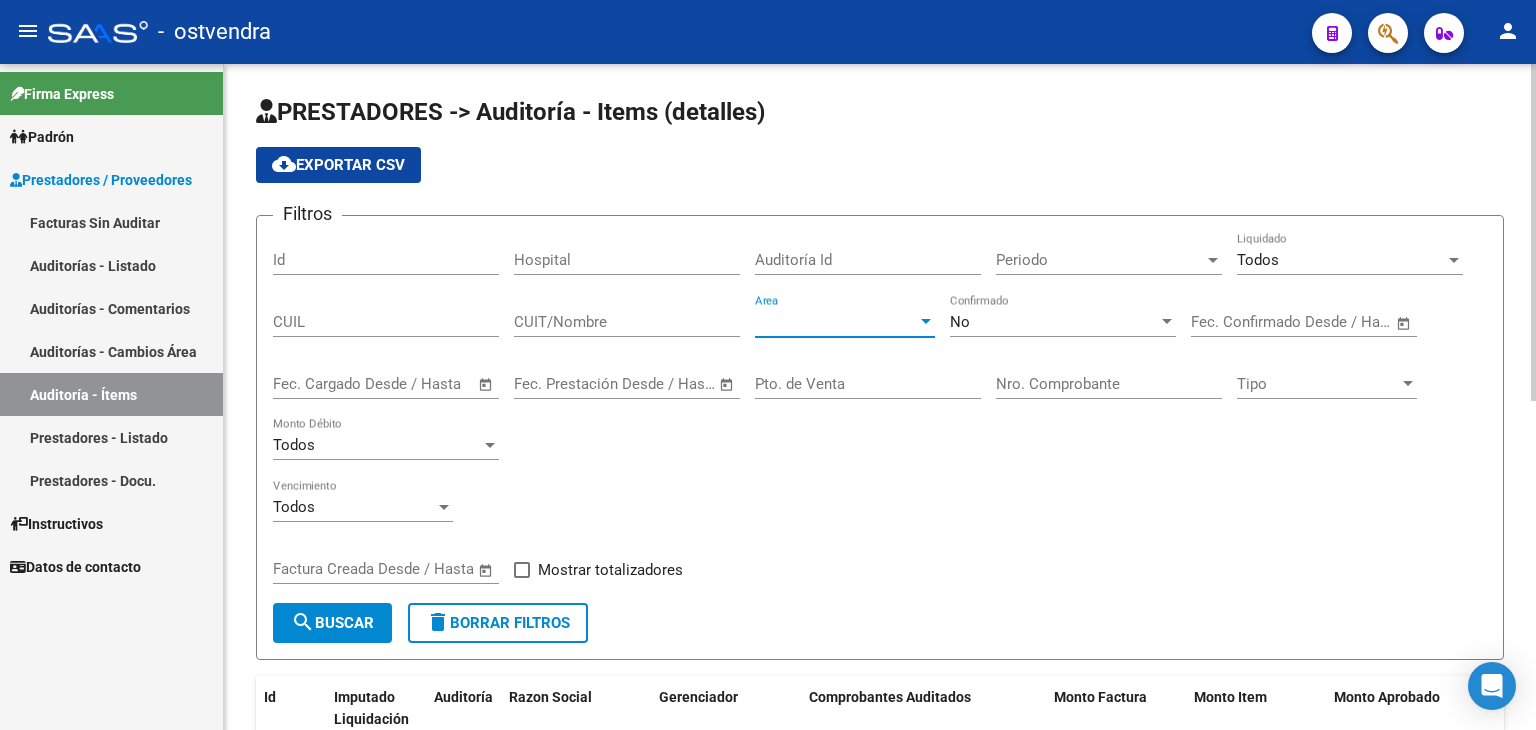click at bounding box center (926, 322) 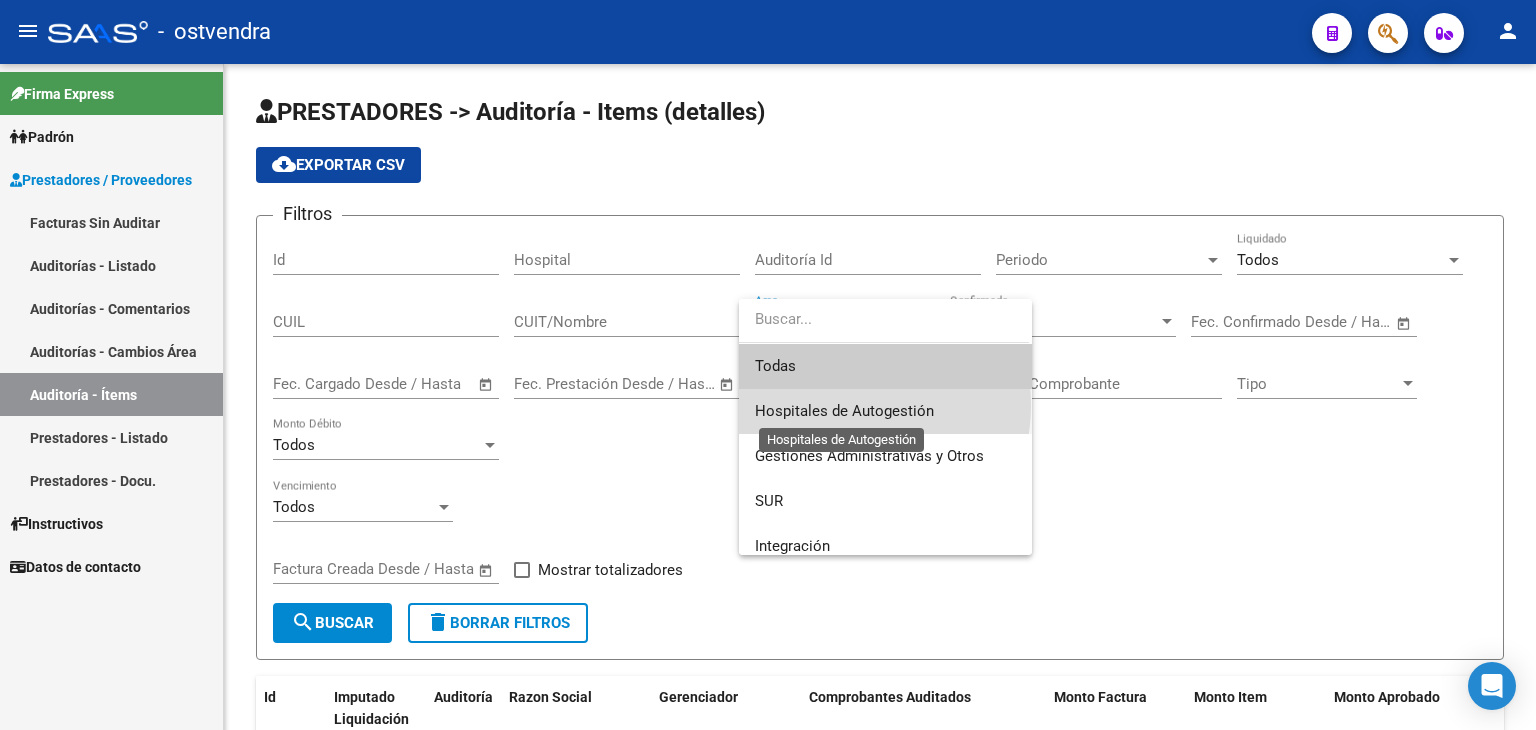 click on "Hospitales de Autogestión" at bounding box center [844, 411] 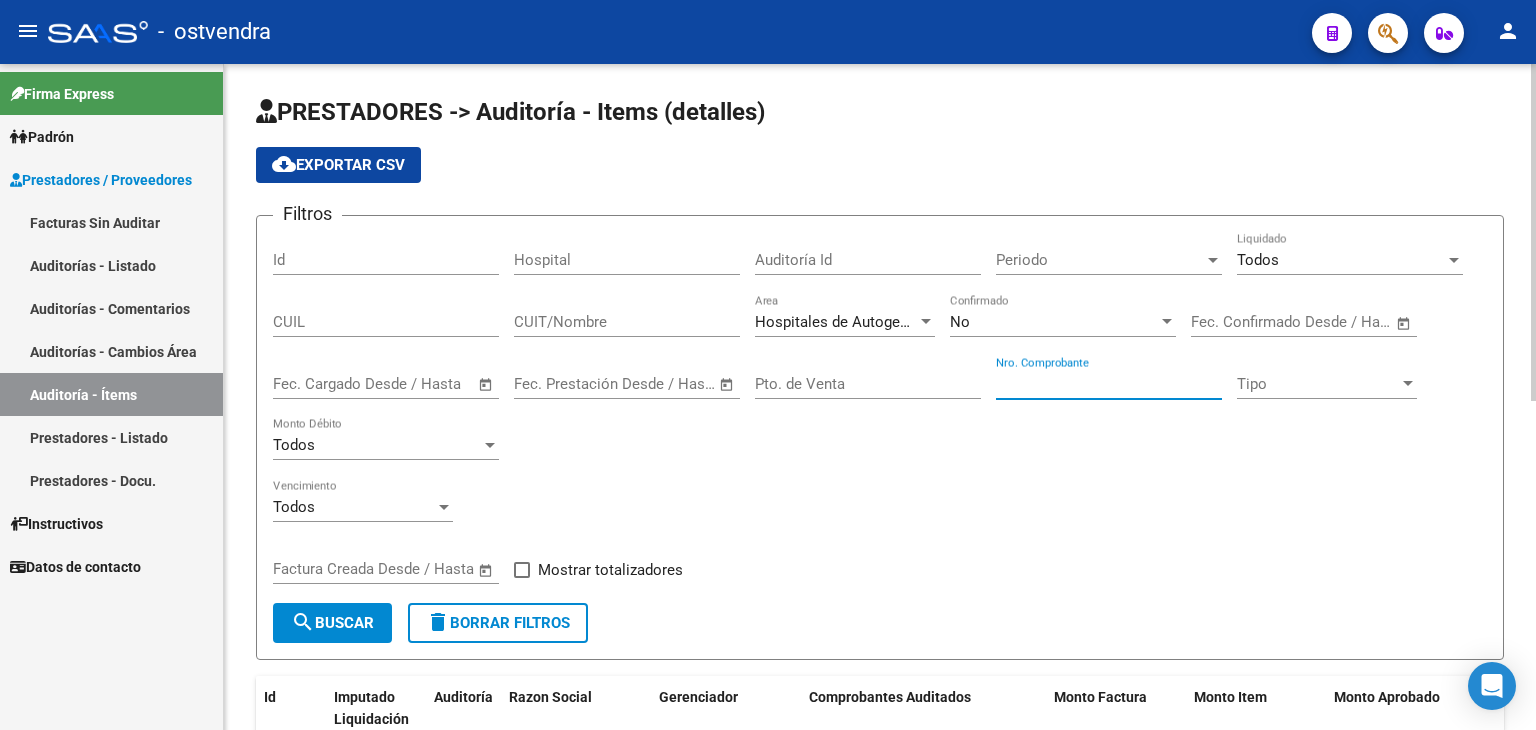 click on "Nro. Comprobante" at bounding box center (1109, 384) 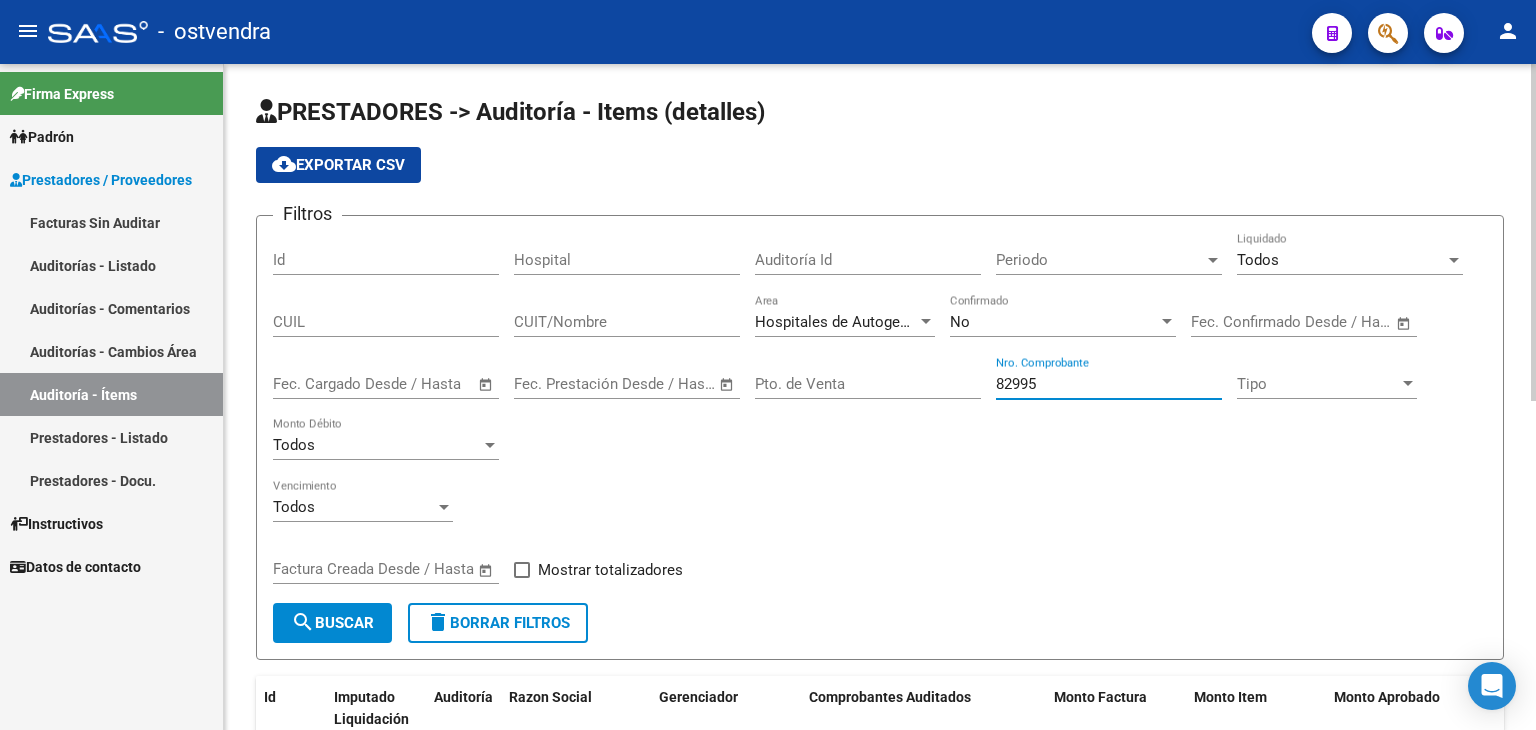 type on "82995" 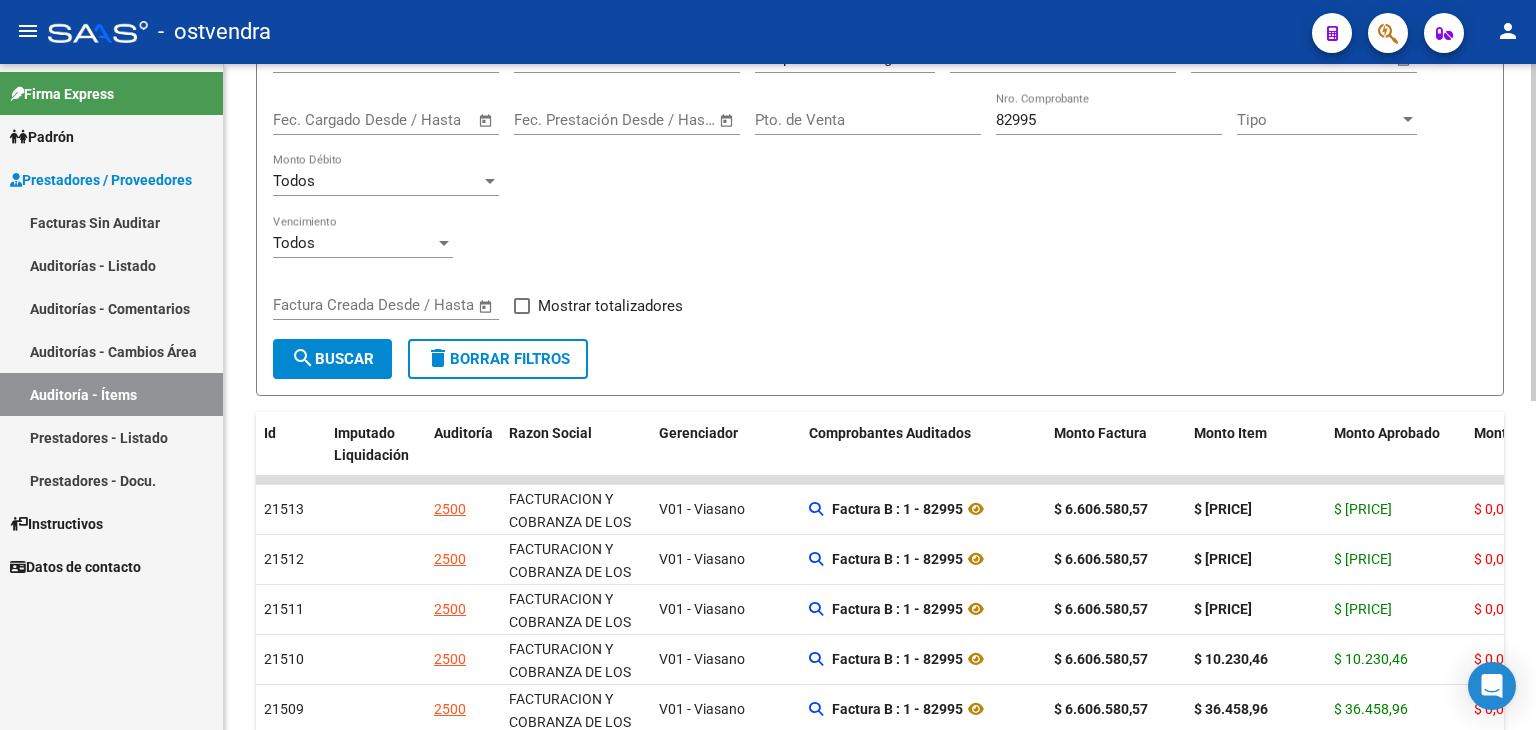 scroll, scrollTop: 300, scrollLeft: 0, axis: vertical 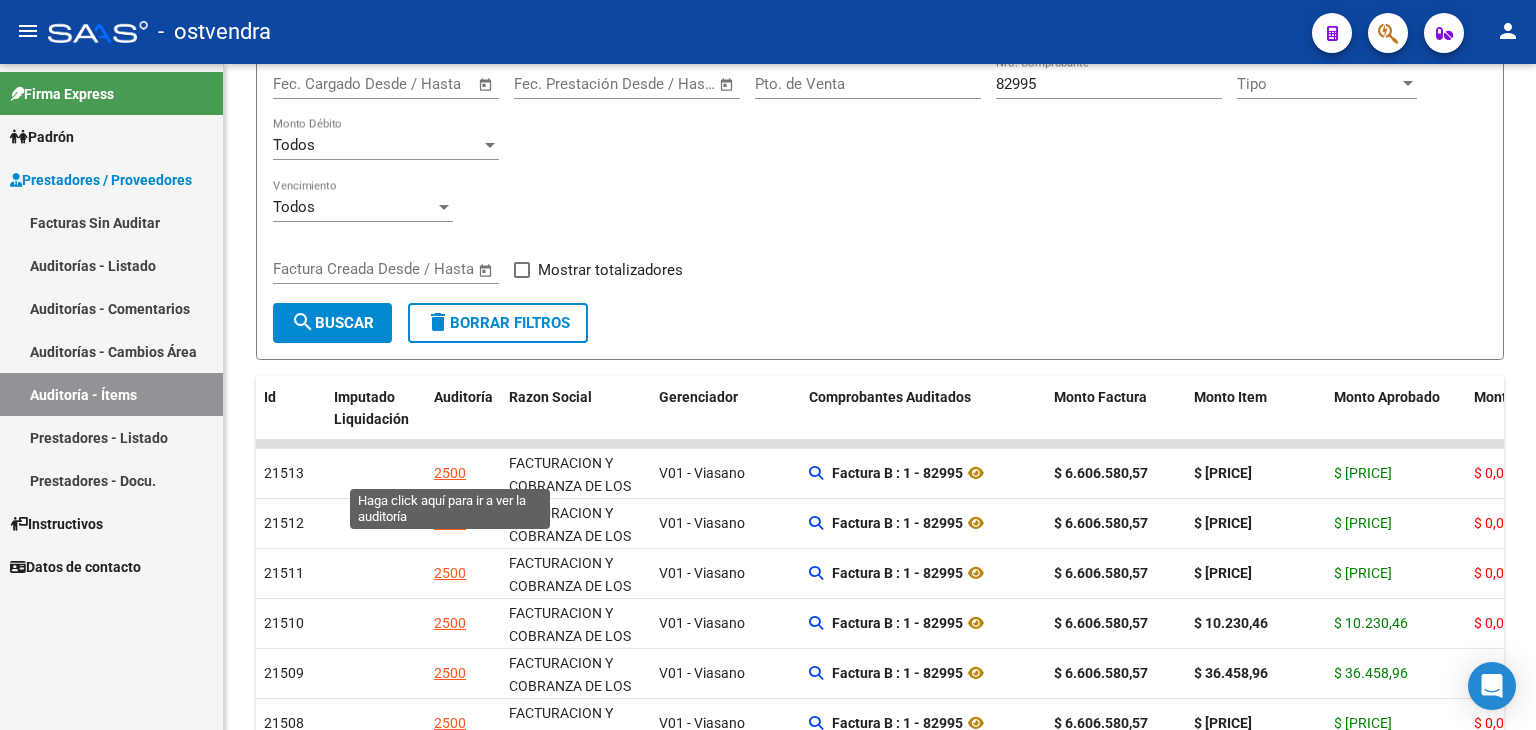 click on "2500" 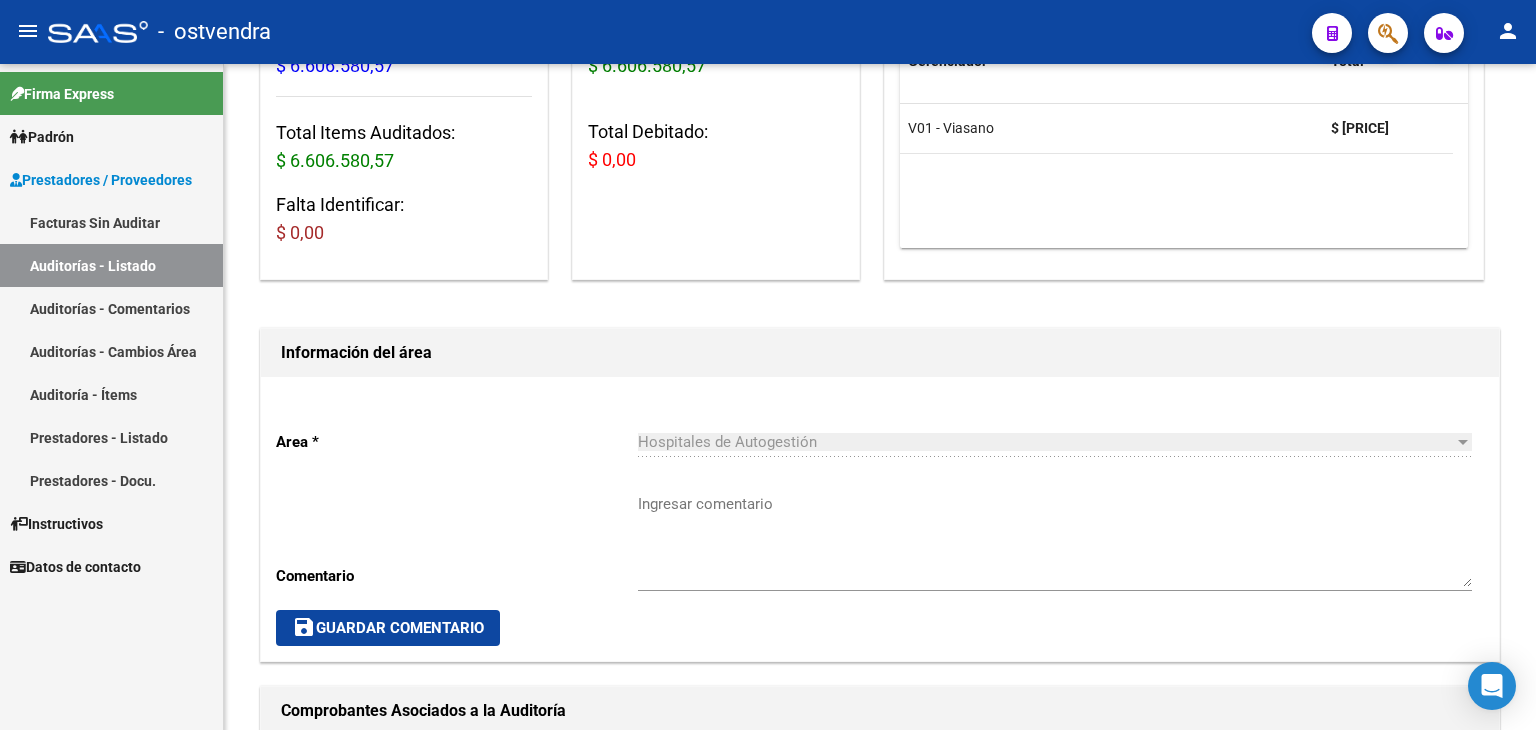 scroll, scrollTop: 0, scrollLeft: 0, axis: both 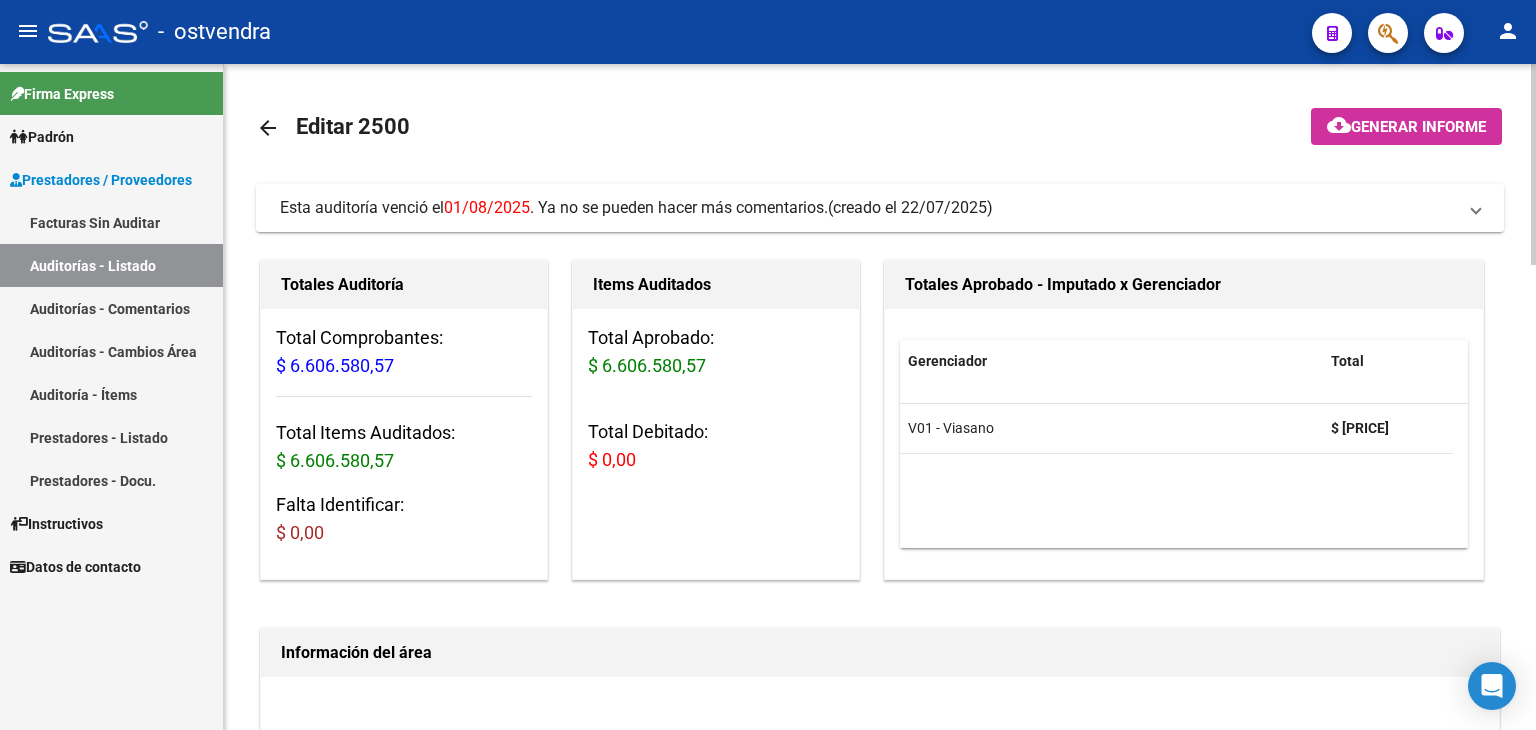 click on "Esta auditoría venció el  01/08/2025  . Ya no se pueden hacer más comentarios.    (creado el 22/07/2025)" at bounding box center [876, 208] 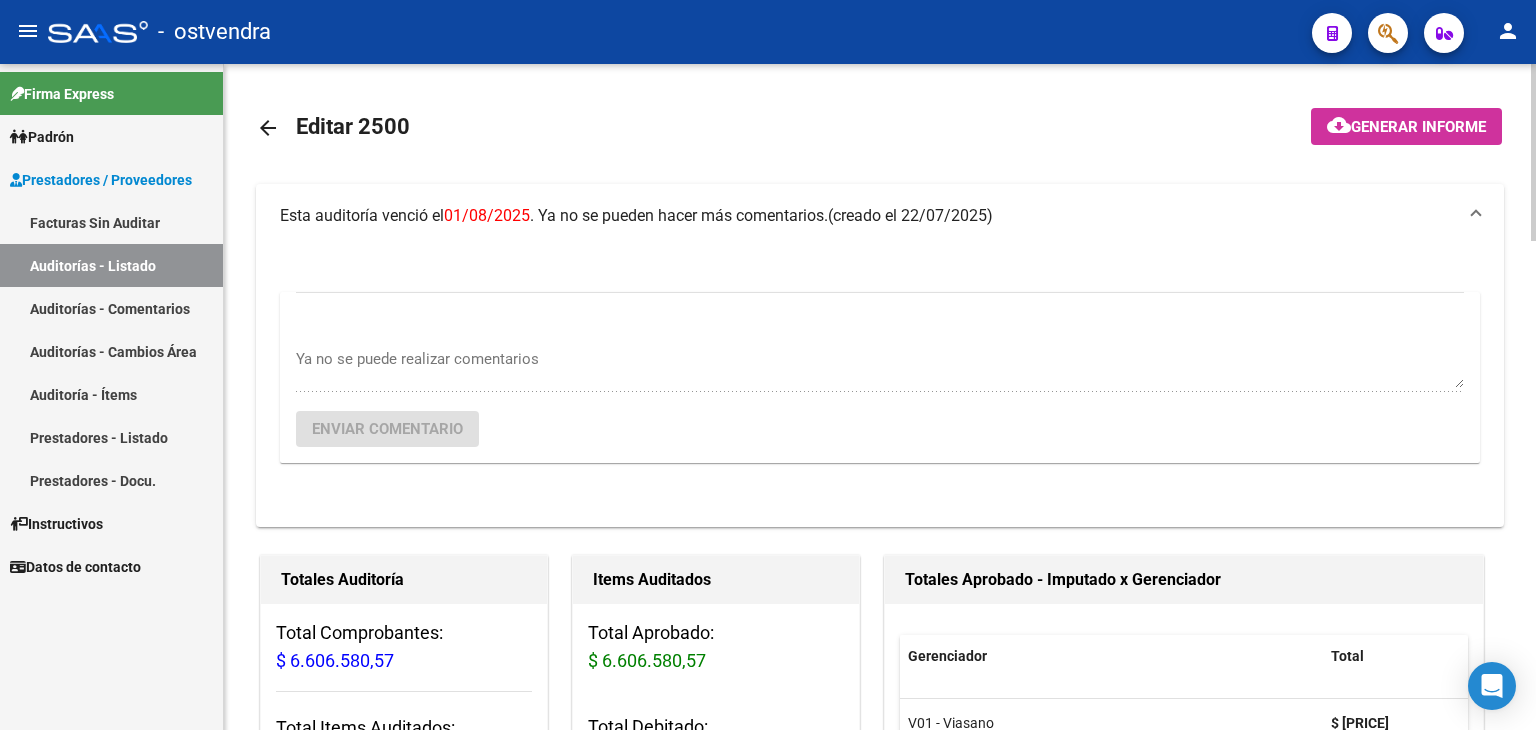 click on "Ya no se puede realizar comentarios" at bounding box center (880, 361) 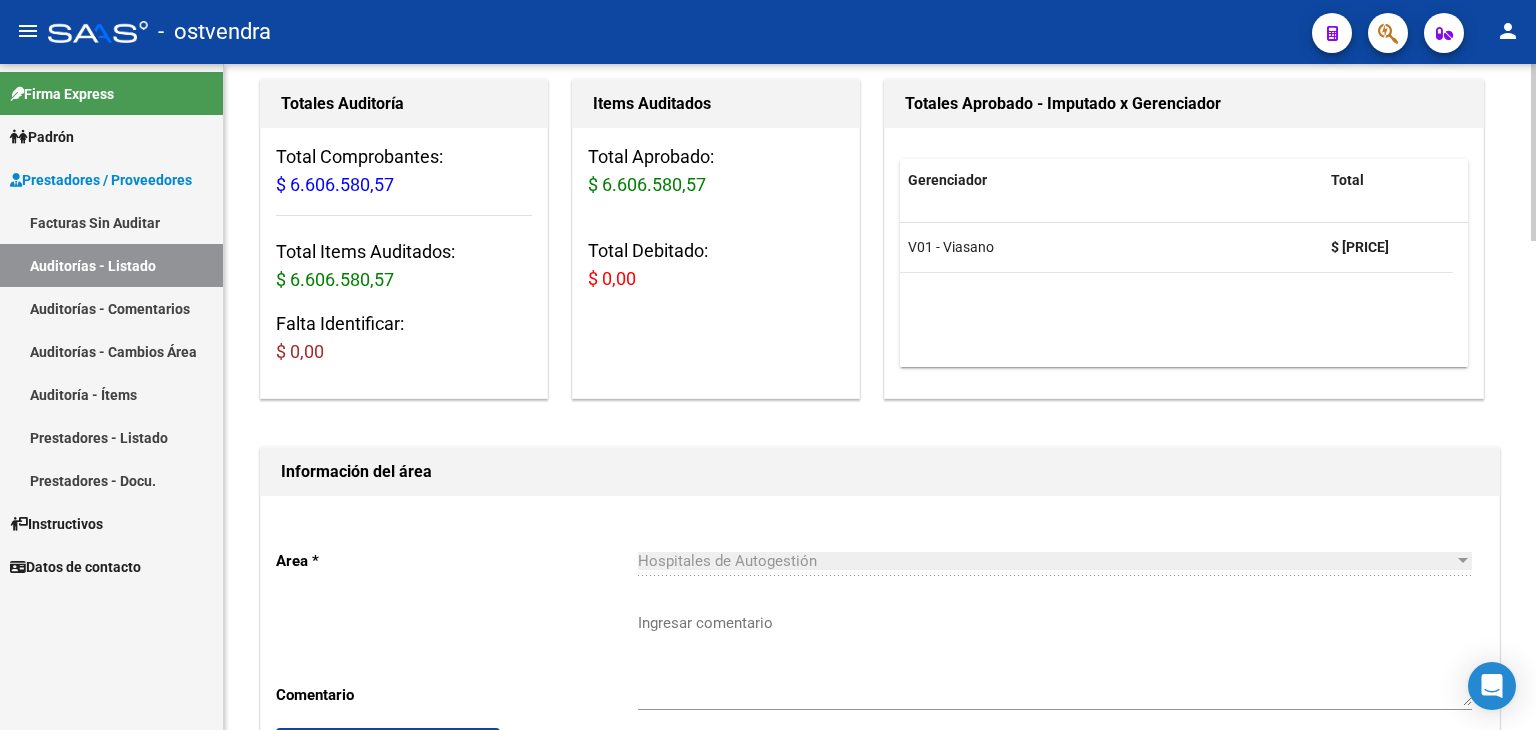 scroll, scrollTop: 500, scrollLeft: 0, axis: vertical 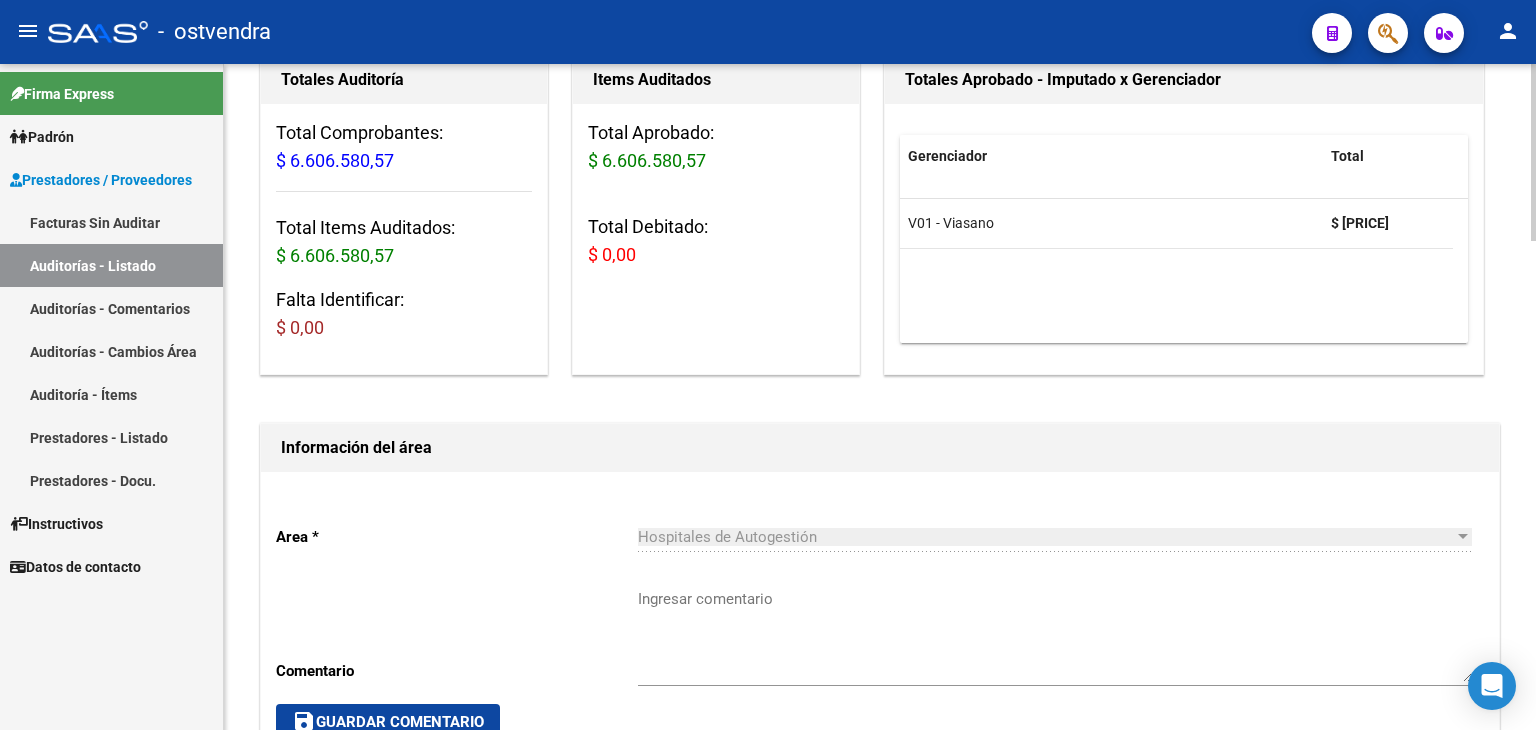 click on "Ingresar comentario" at bounding box center [1055, 635] 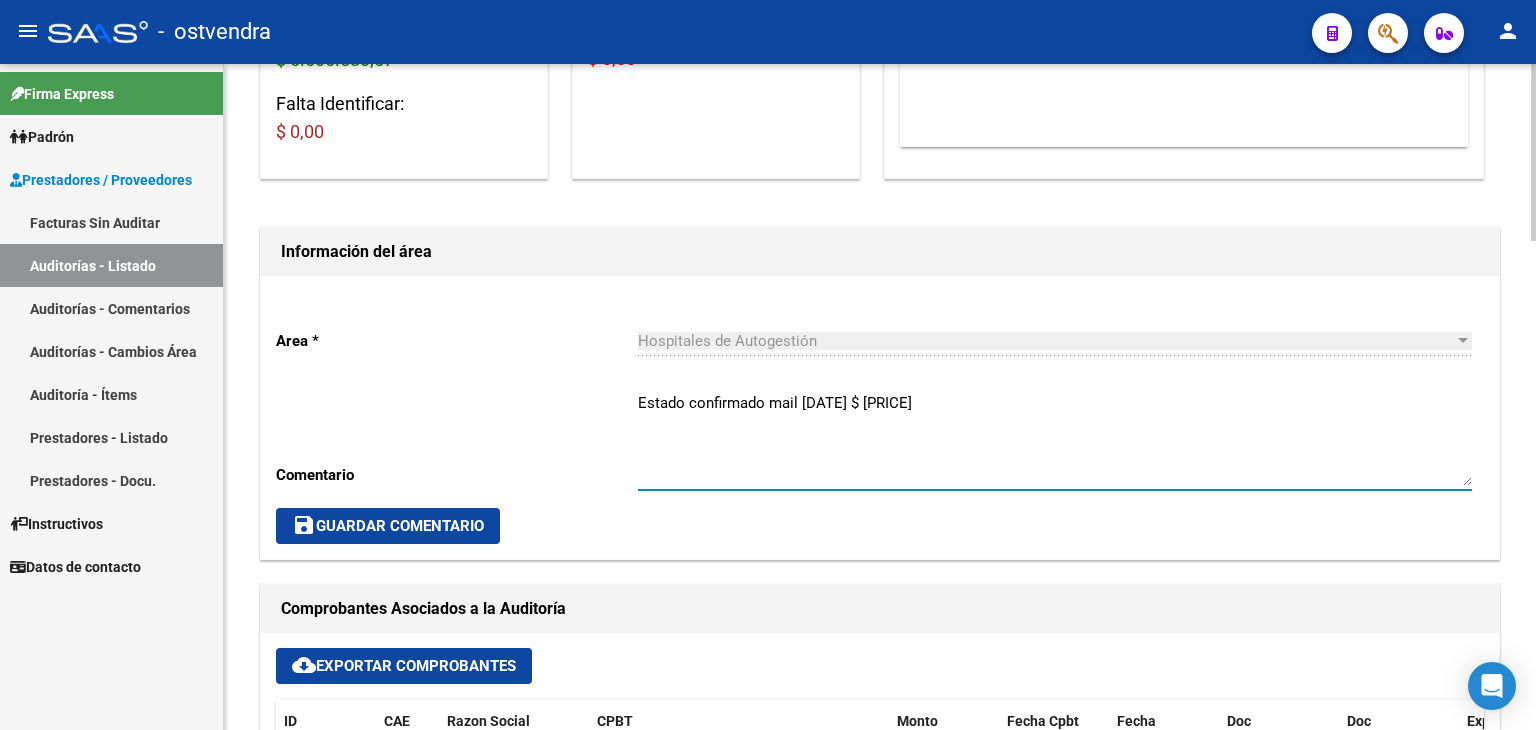 scroll, scrollTop: 700, scrollLeft: 0, axis: vertical 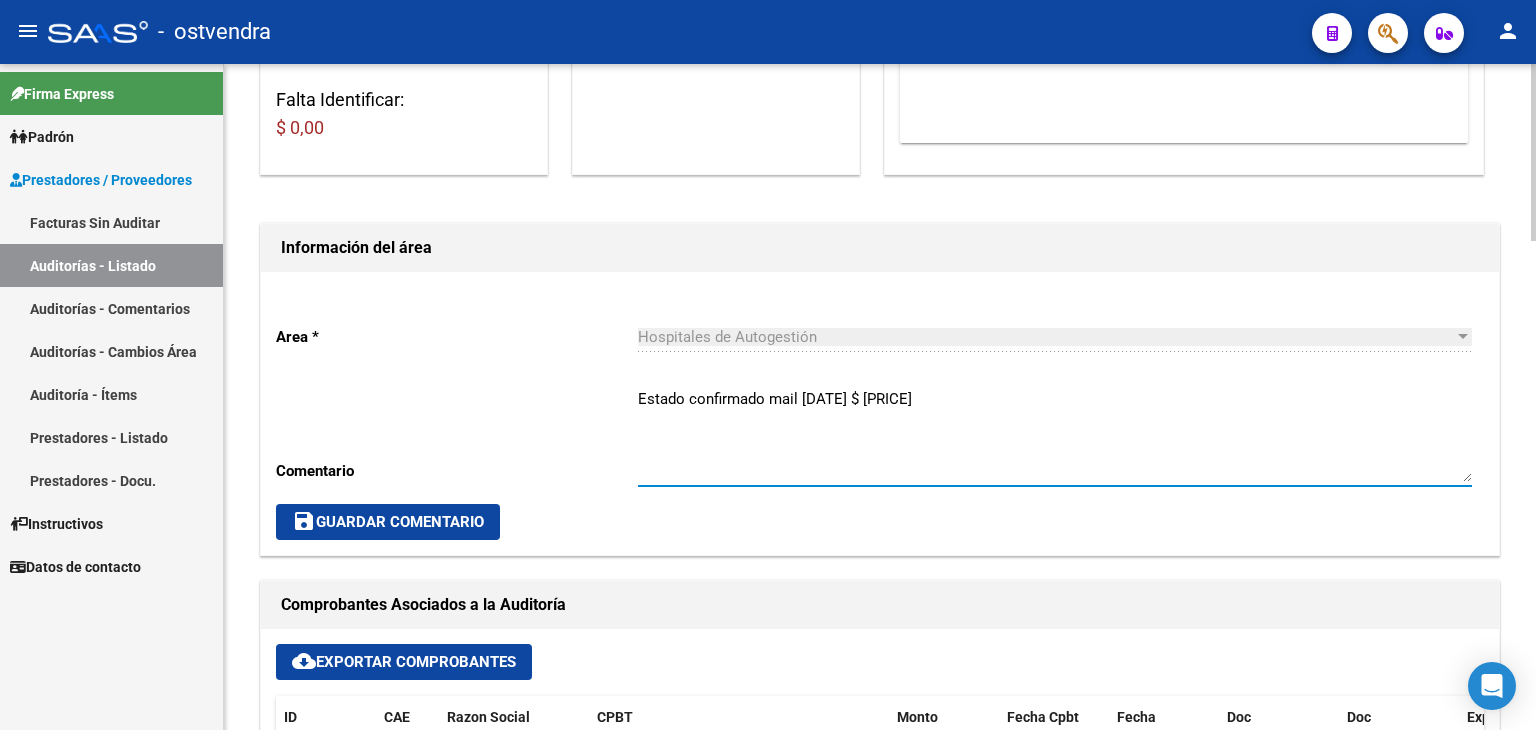 type on "Estado confirmado mail 4/8/2025 $ 6.517.332,57" 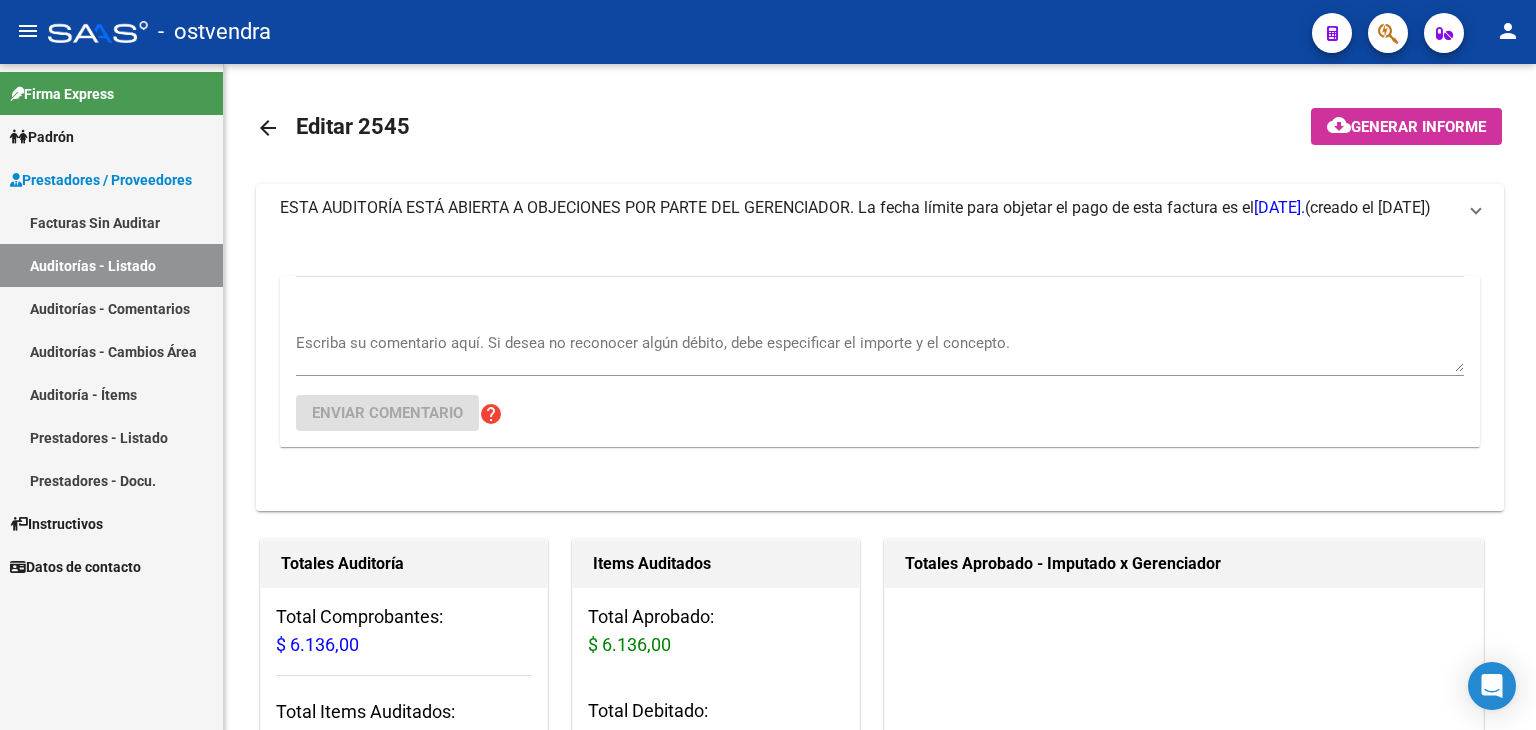 scroll, scrollTop: 0, scrollLeft: 0, axis: both 